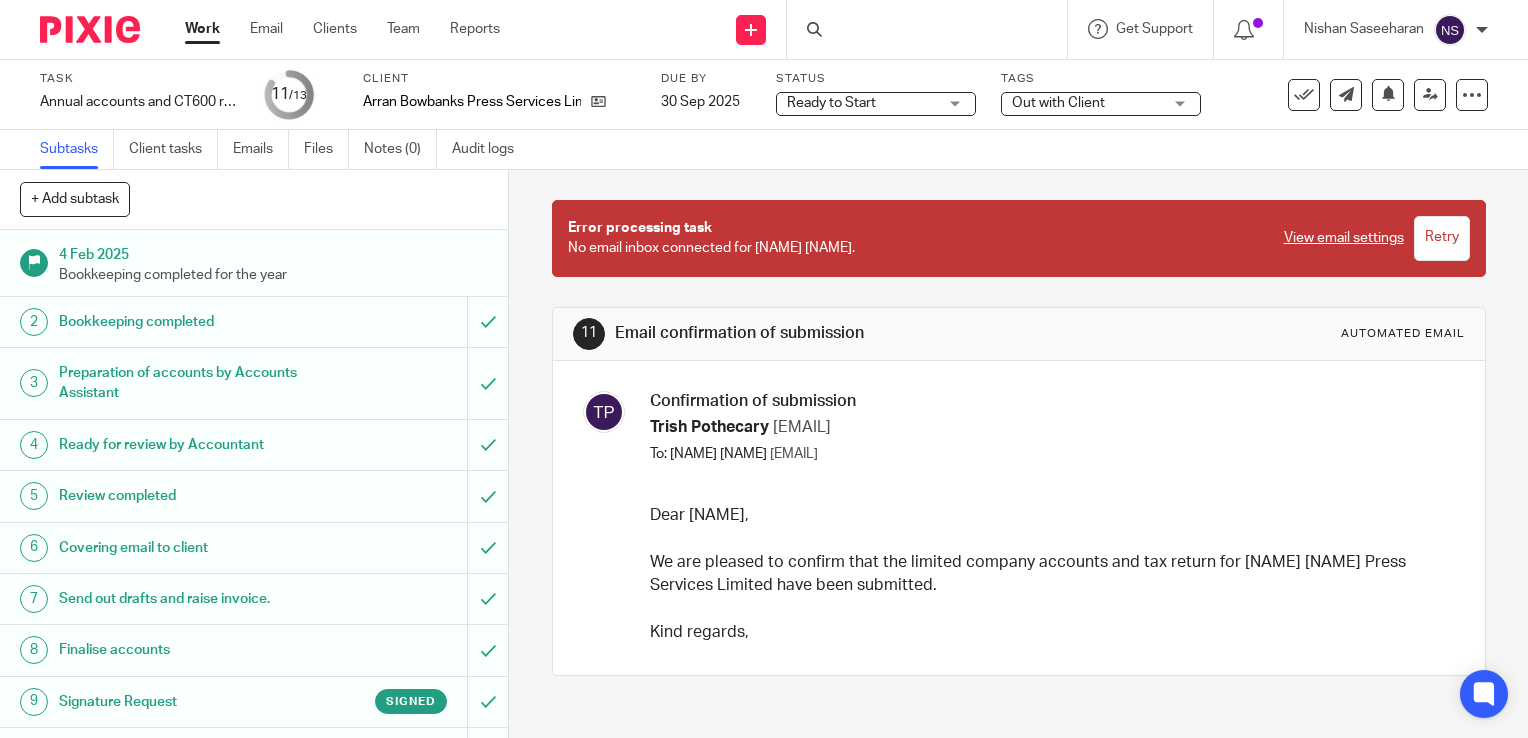 scroll, scrollTop: 0, scrollLeft: 0, axis: both 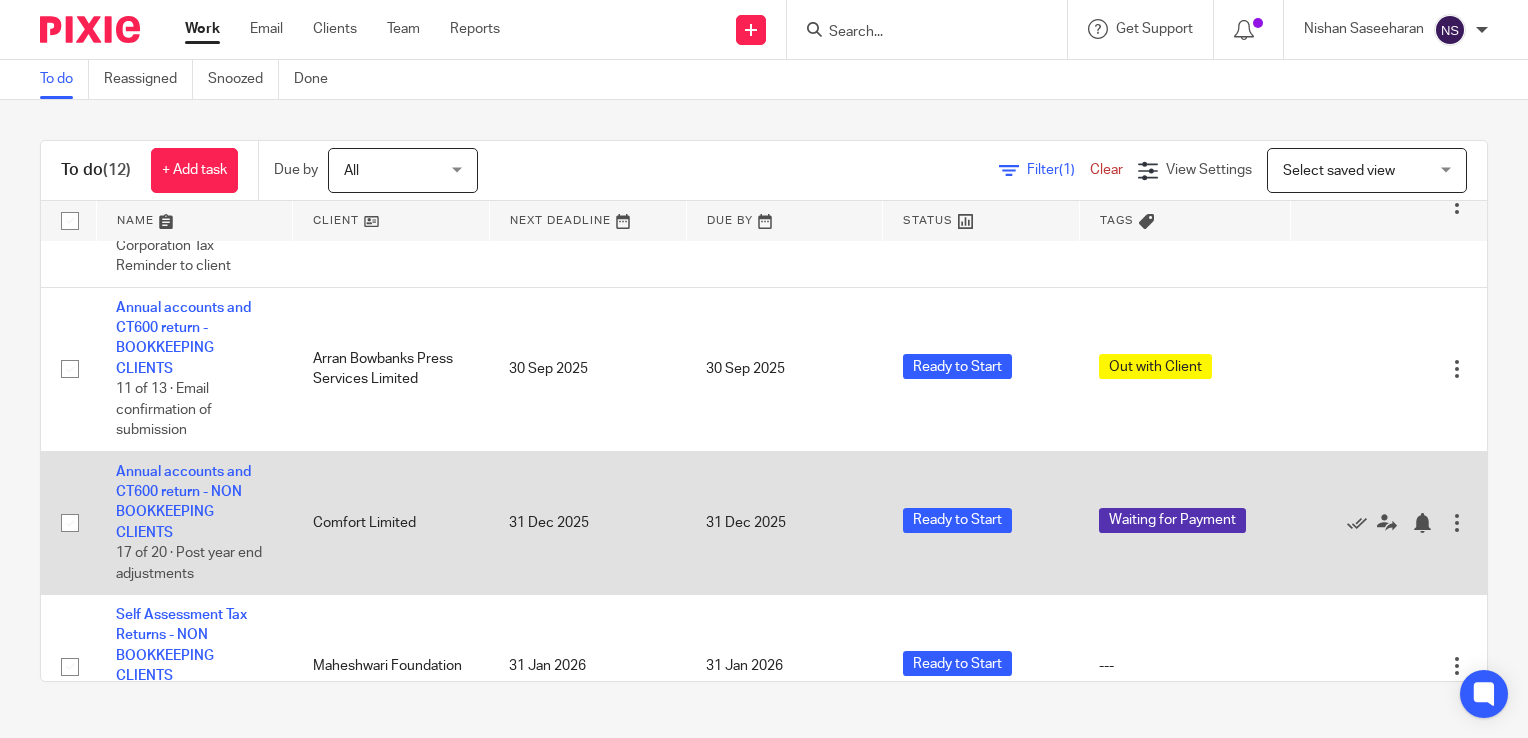 click on "Annual accounts and CT600 return - NON BOOKKEEPING CLIENTS
17
of
20 ·
Post year end adjustments" at bounding box center (194, 522) 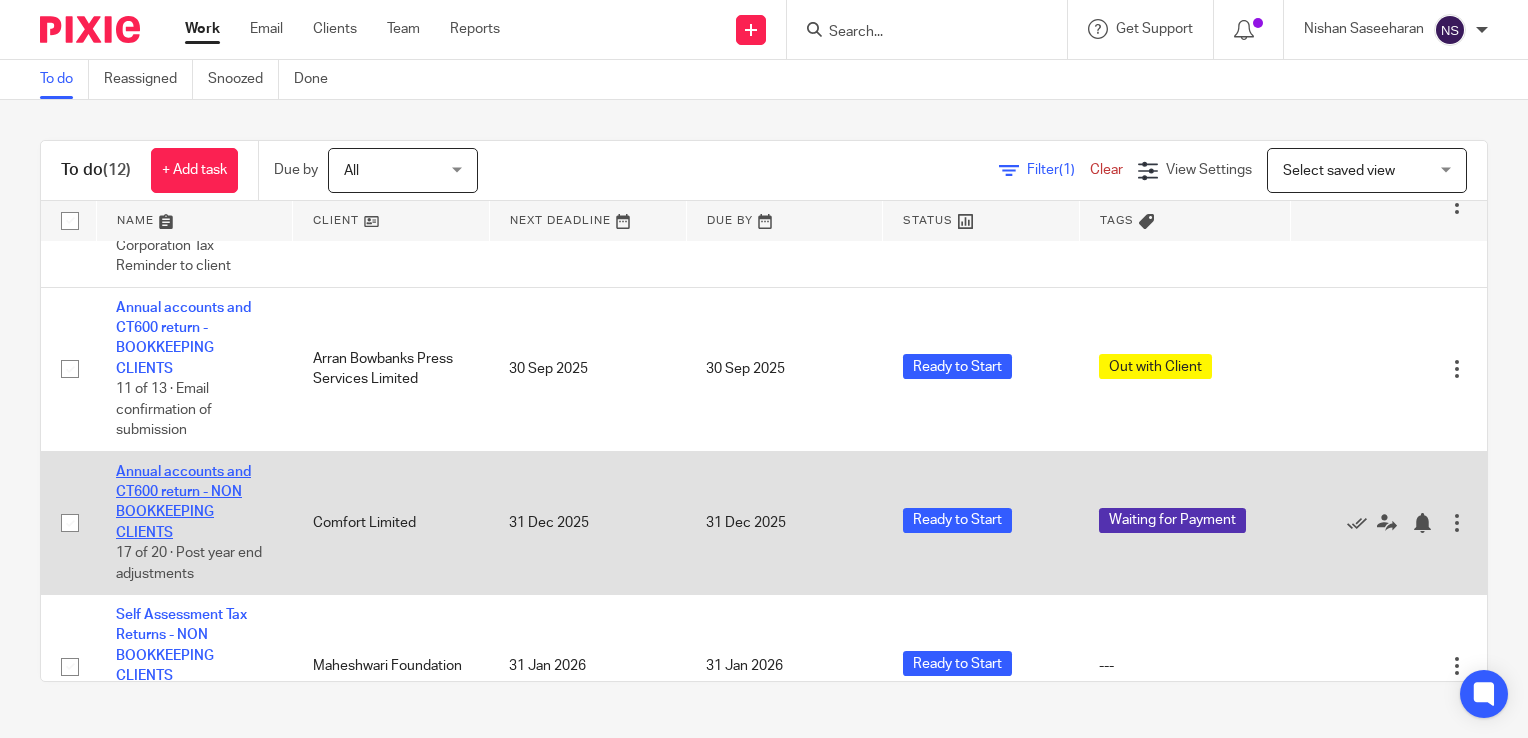 click on "Annual accounts and CT600 return - NON BOOKKEEPING CLIENTS" at bounding box center [183, 502] 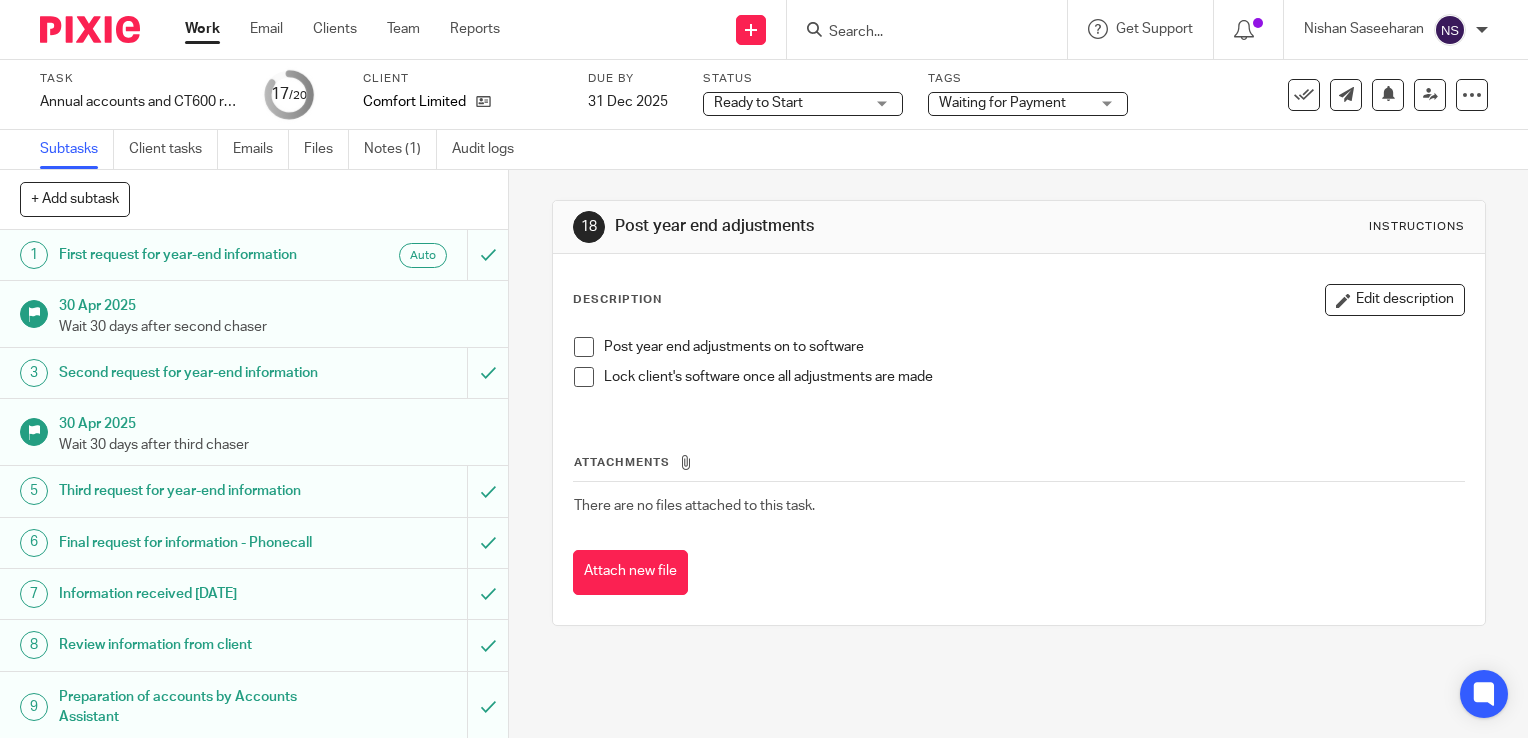 scroll, scrollTop: 0, scrollLeft: 0, axis: both 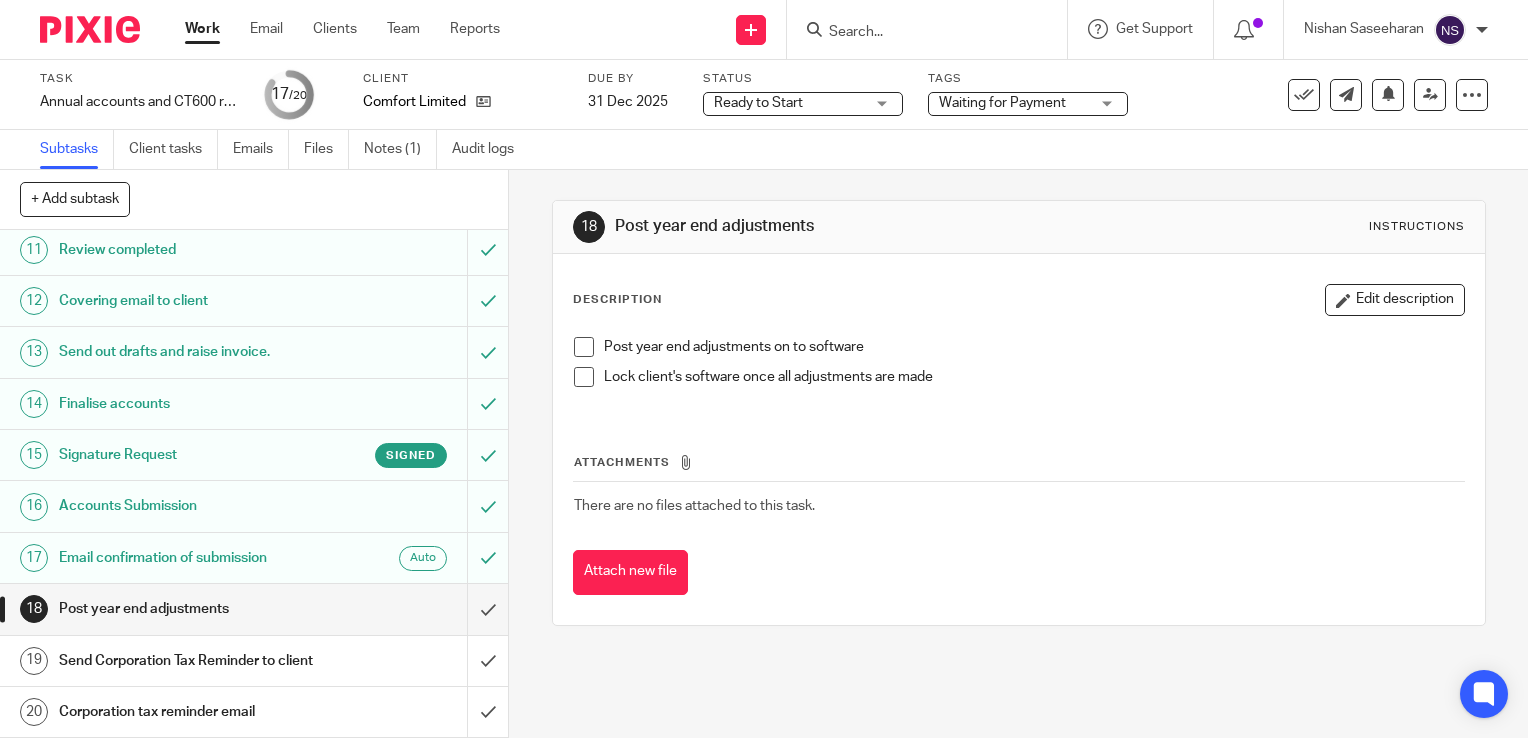 click at bounding box center (584, 347) 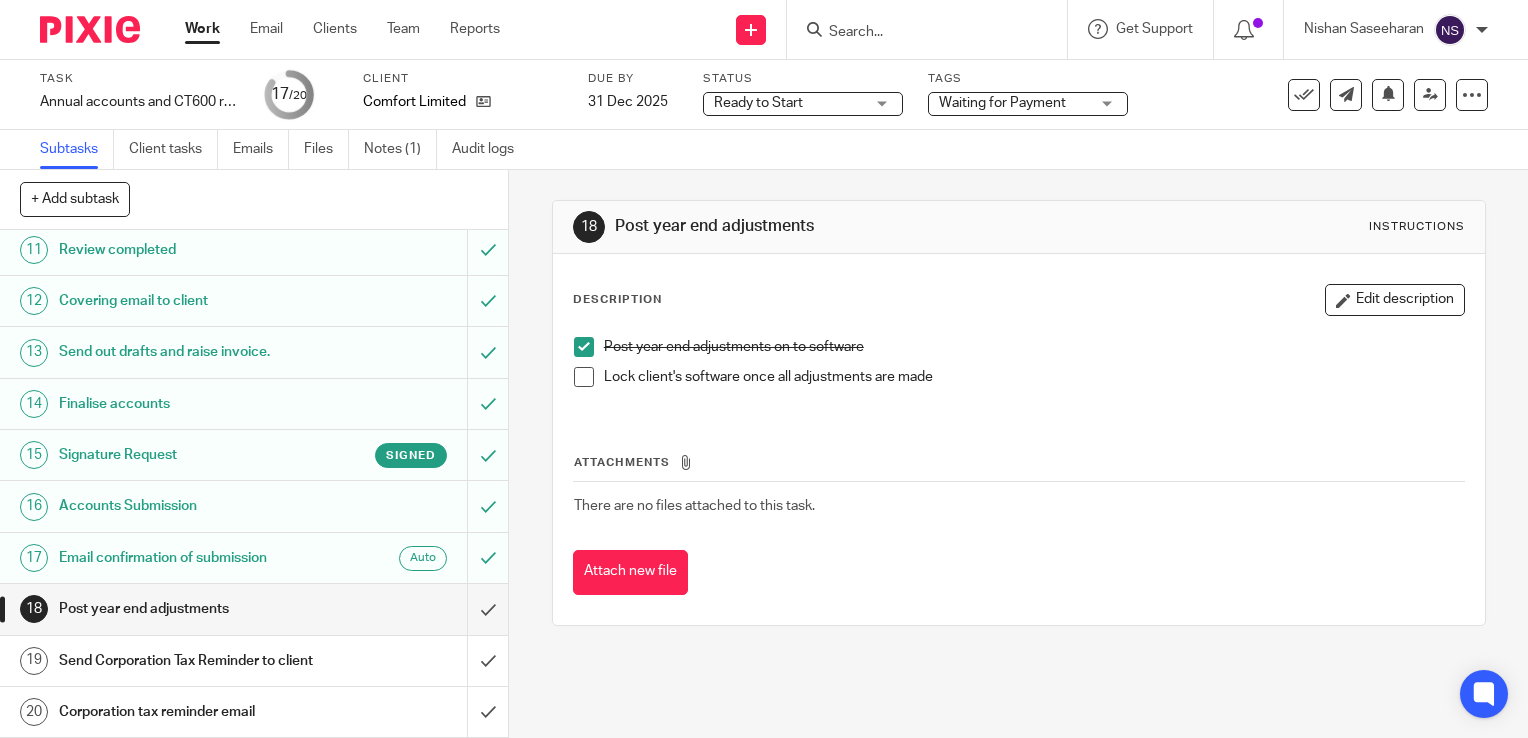 click at bounding box center [584, 377] 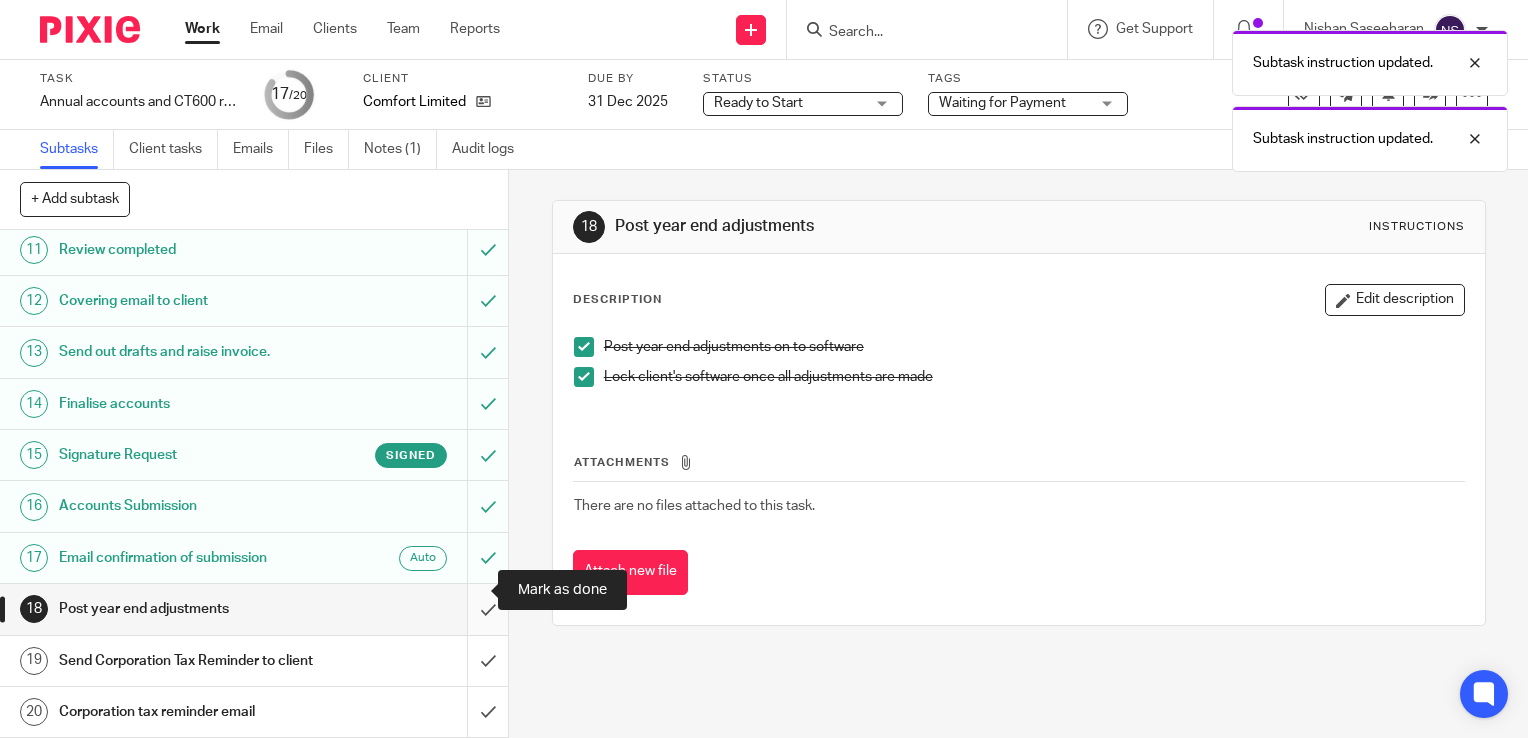 click at bounding box center (254, 609) 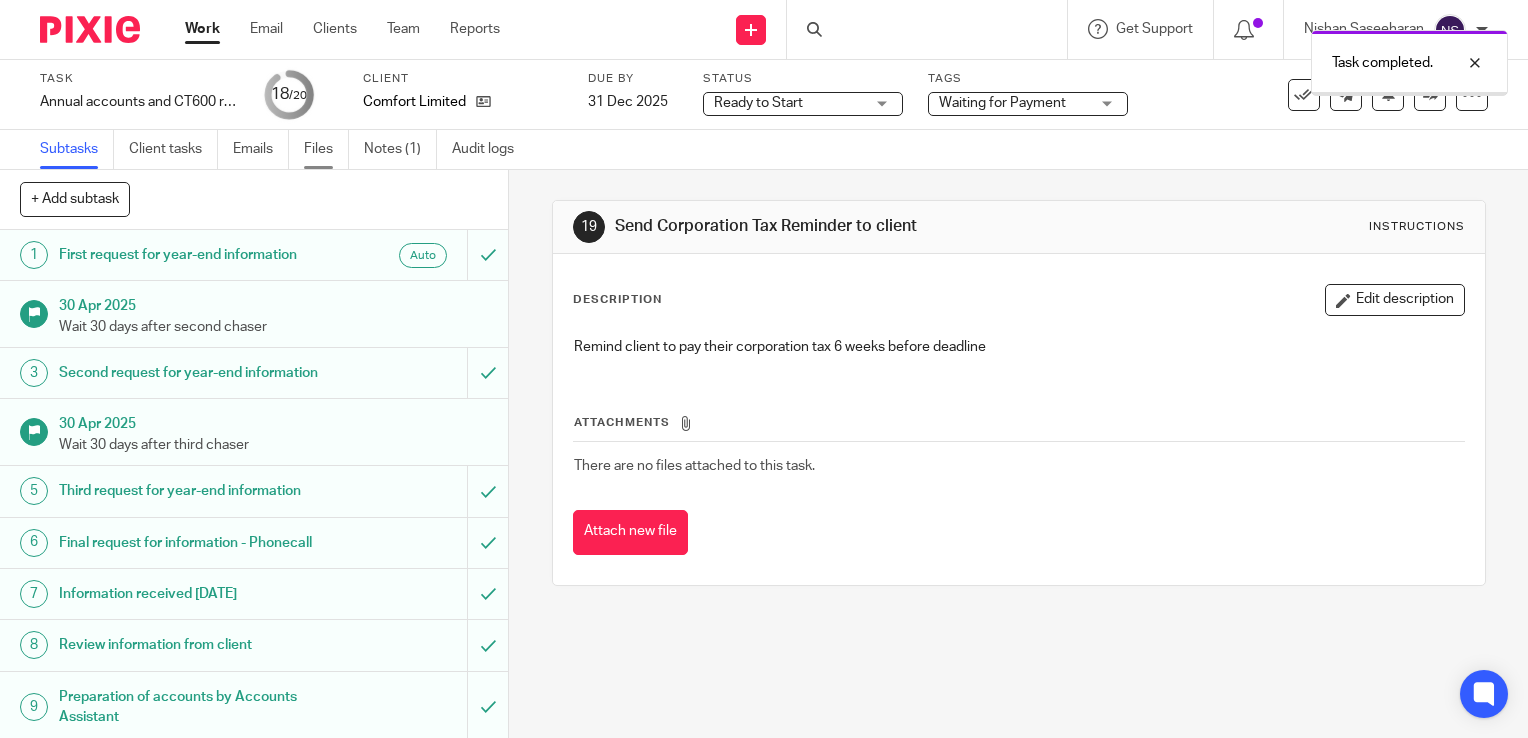 scroll, scrollTop: 0, scrollLeft: 0, axis: both 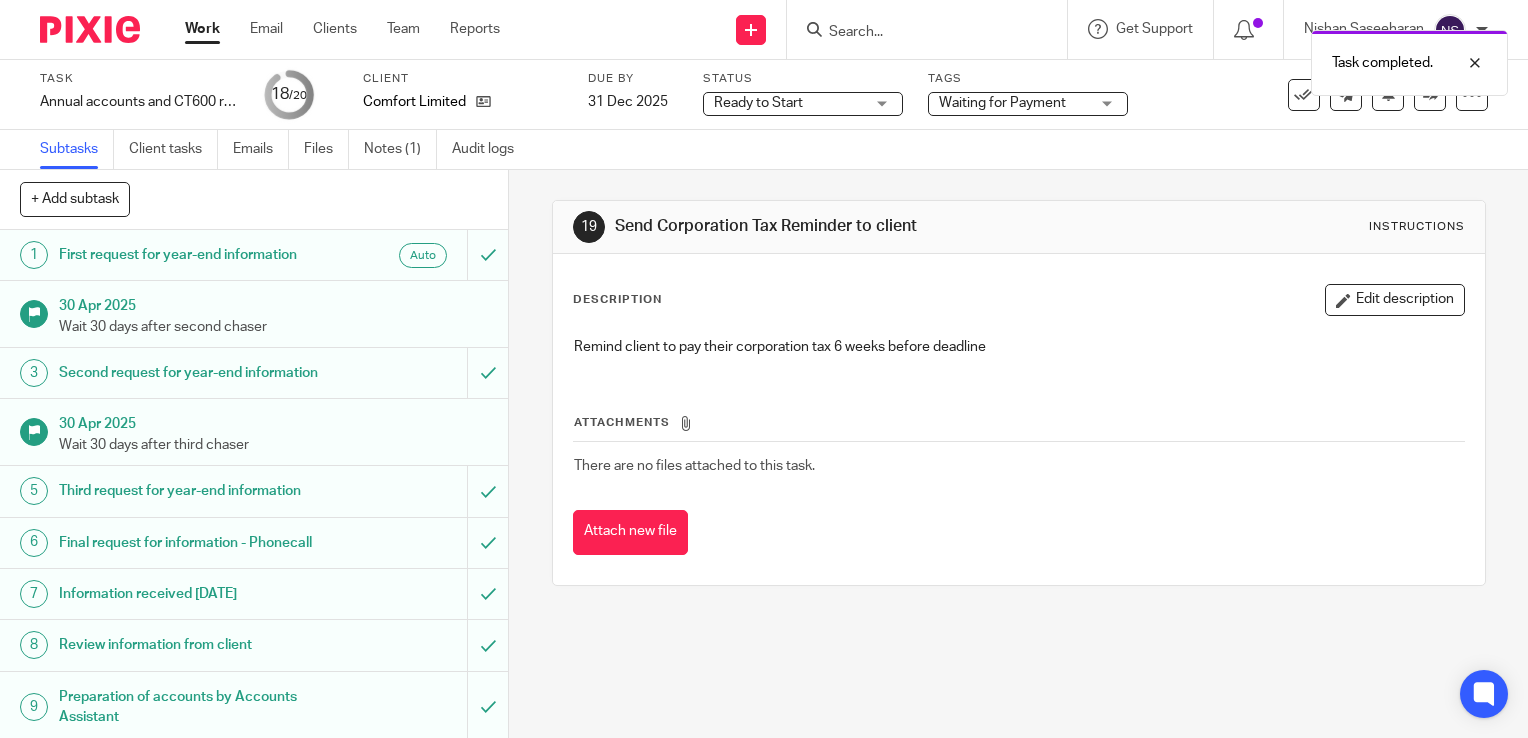 click at bounding box center [90, 29] 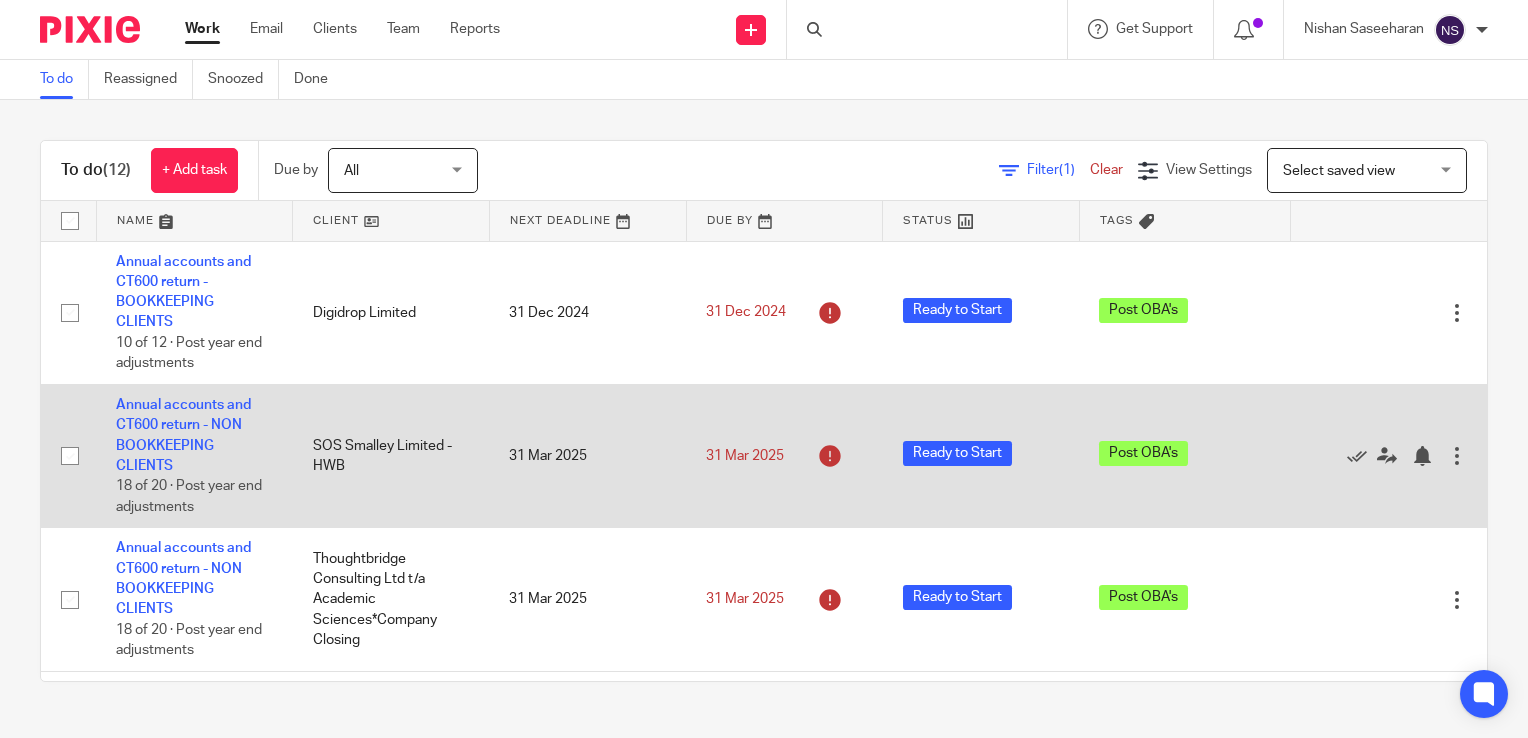 scroll, scrollTop: 0, scrollLeft: 0, axis: both 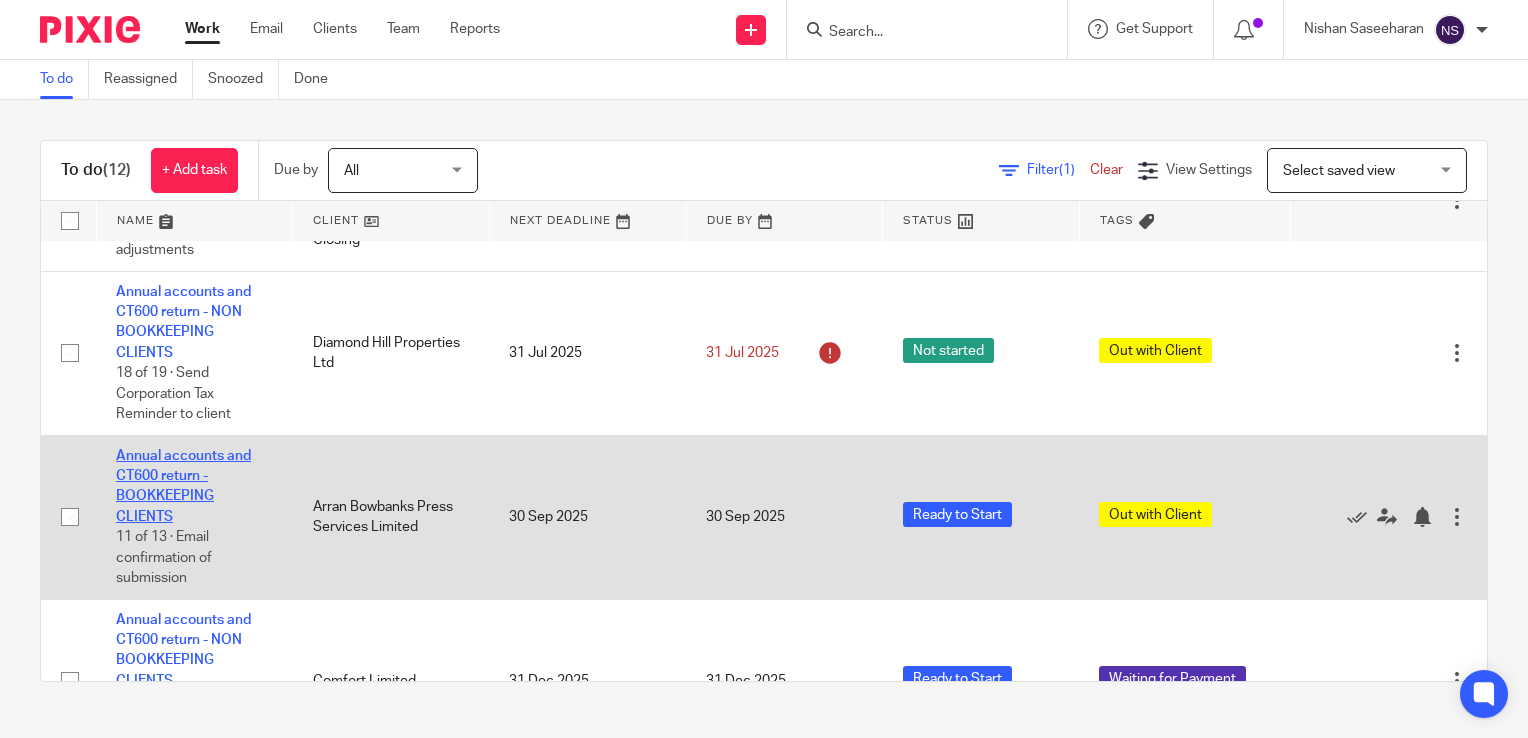 click on "Annual accounts and CT600 return - BOOKKEEPING CLIENTS" at bounding box center (183, 486) 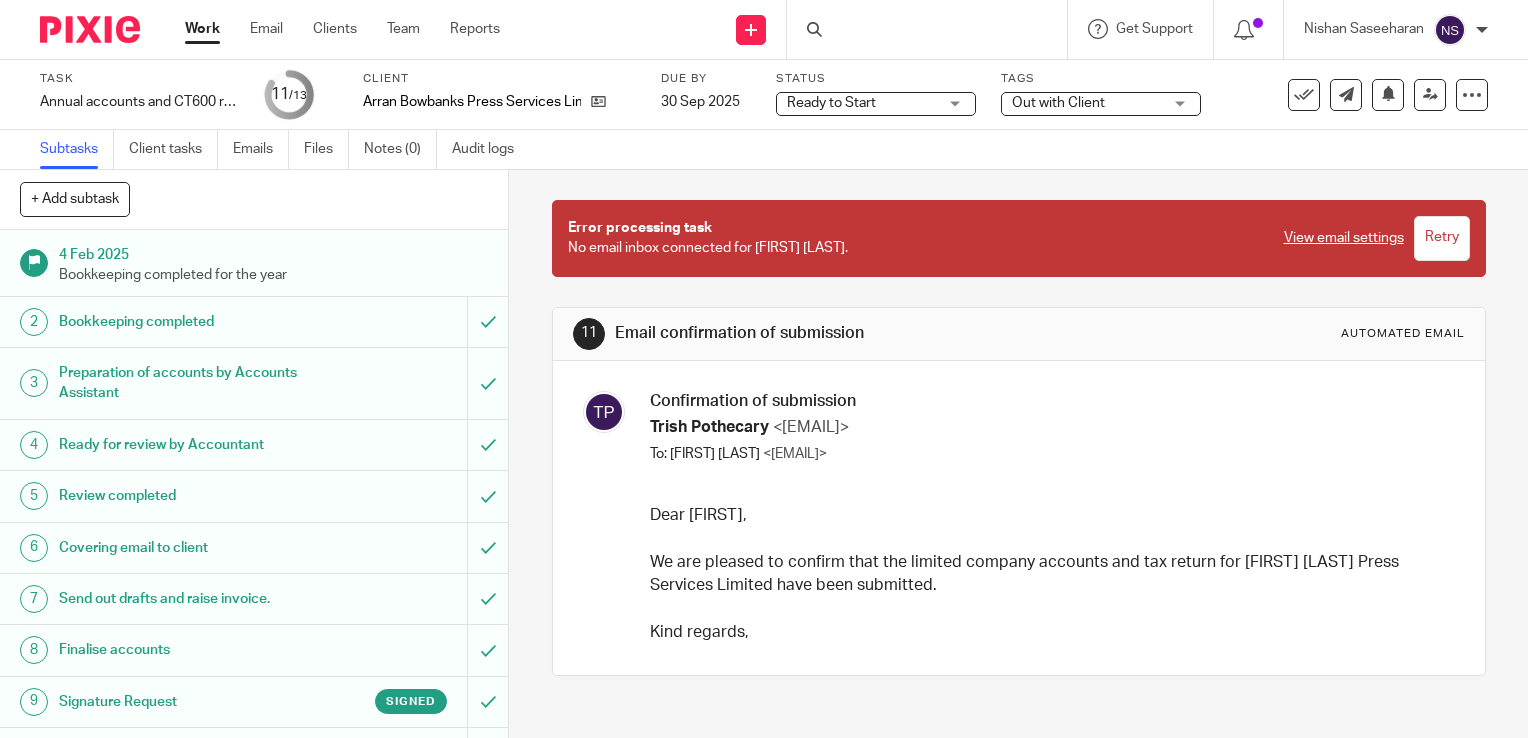 scroll, scrollTop: 0, scrollLeft: 0, axis: both 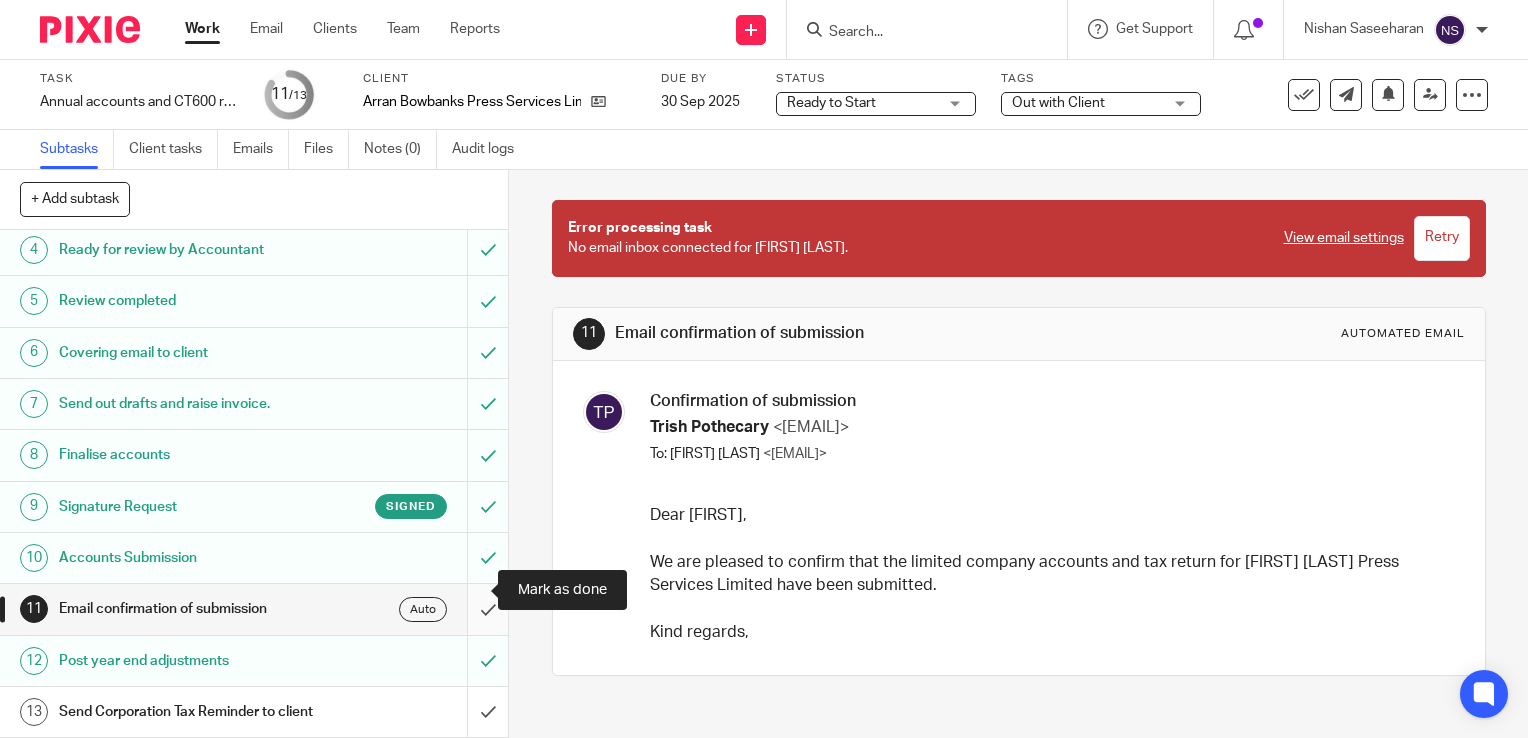 click at bounding box center (254, 609) 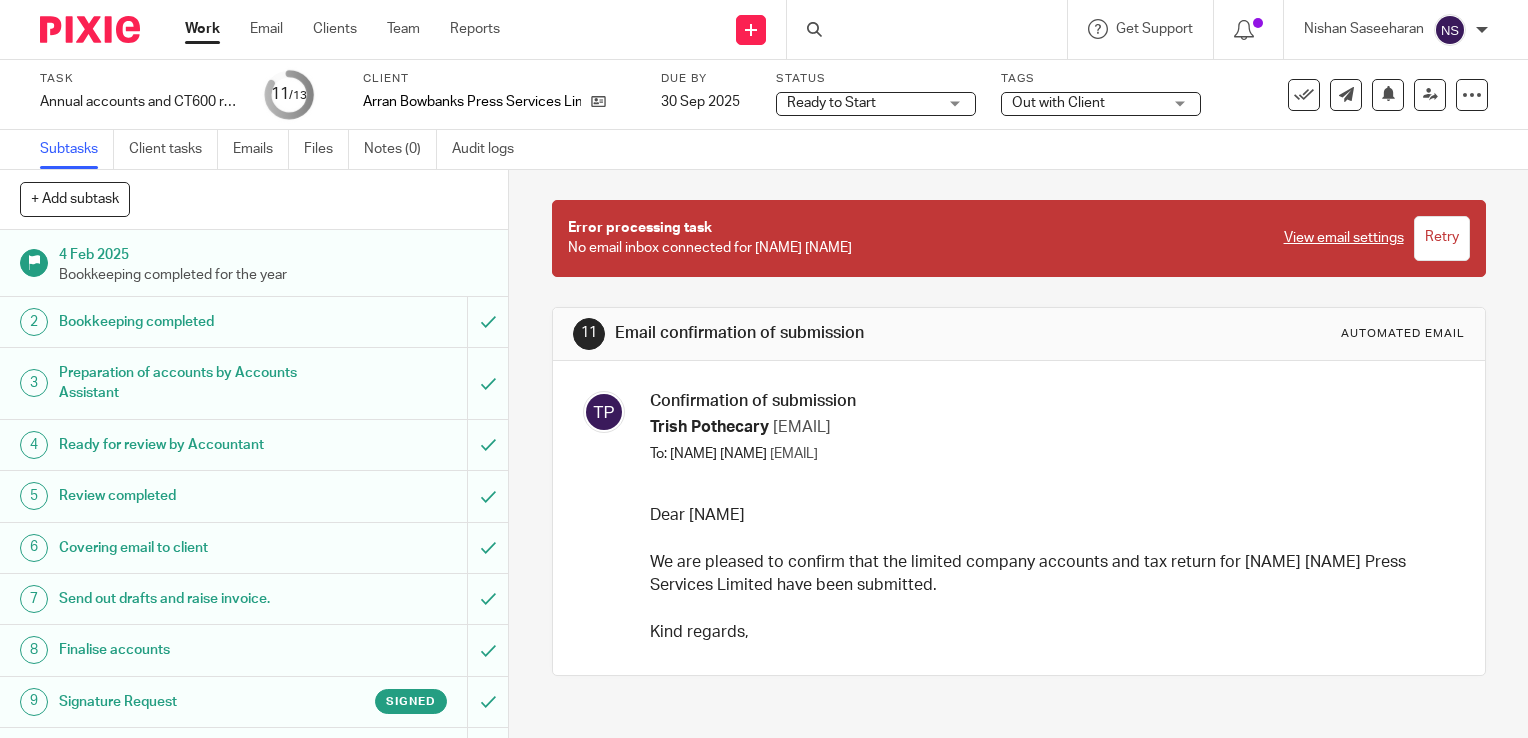 scroll, scrollTop: 0, scrollLeft: 0, axis: both 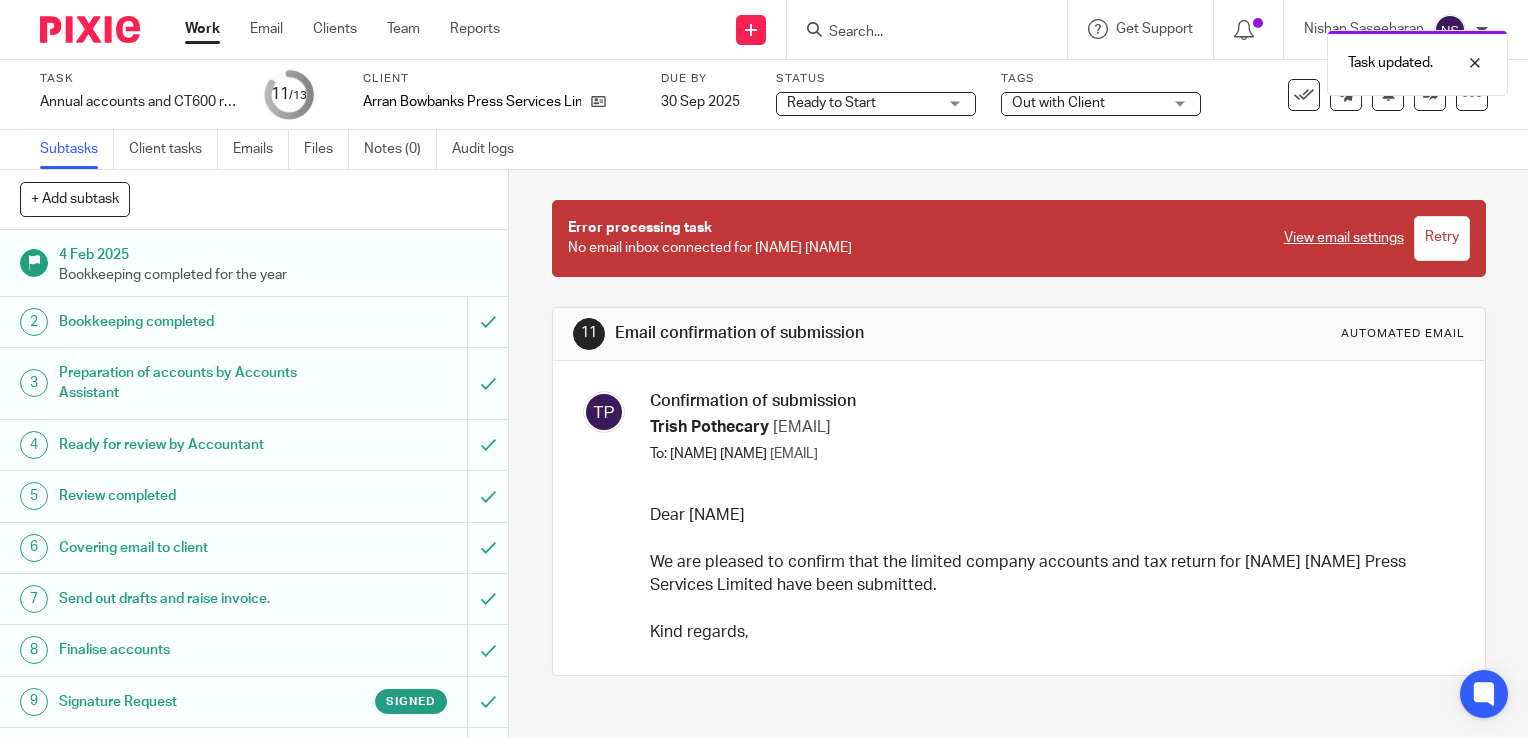 click at bounding box center (90, 29) 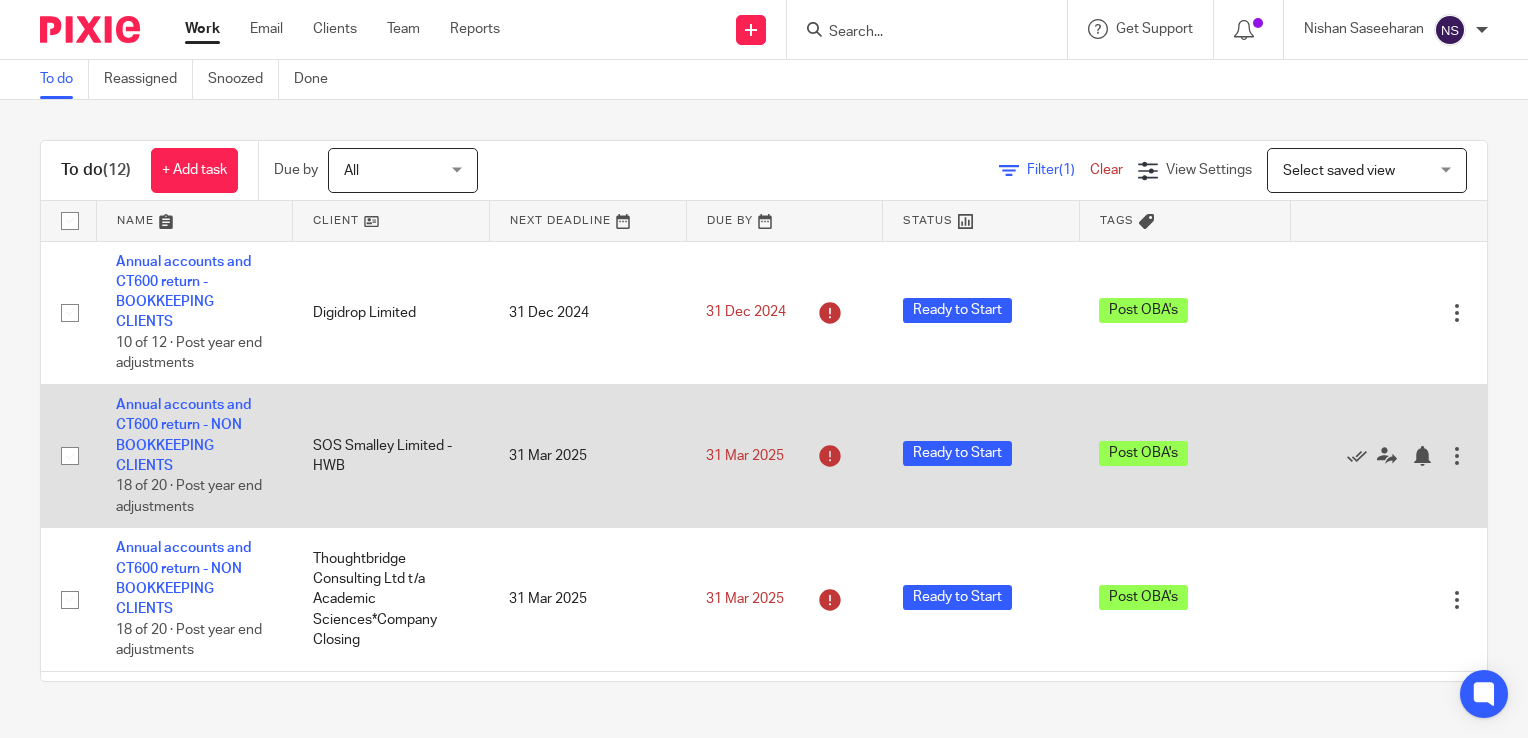 scroll, scrollTop: 0, scrollLeft: 0, axis: both 